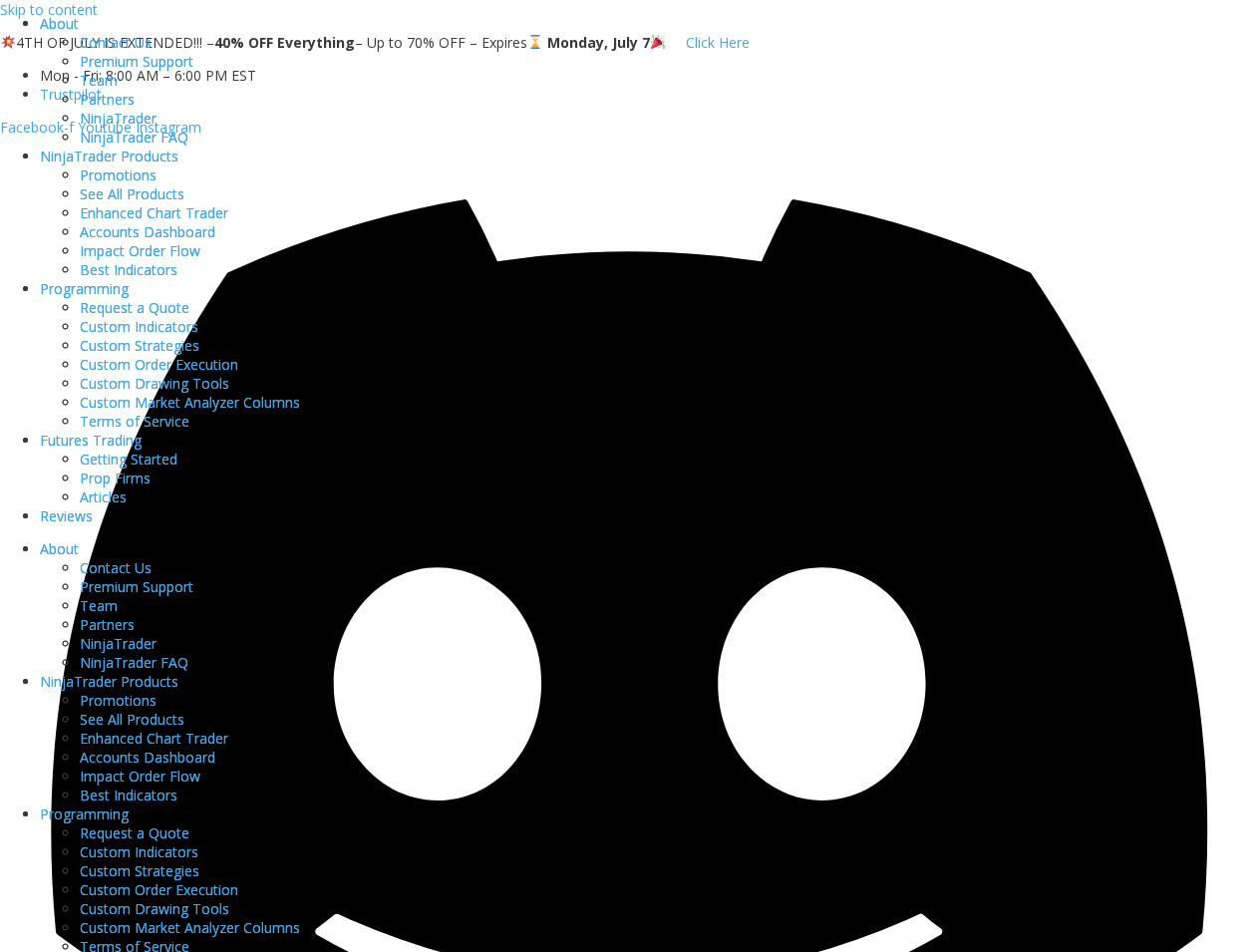 scroll, scrollTop: 0, scrollLeft: 0, axis: both 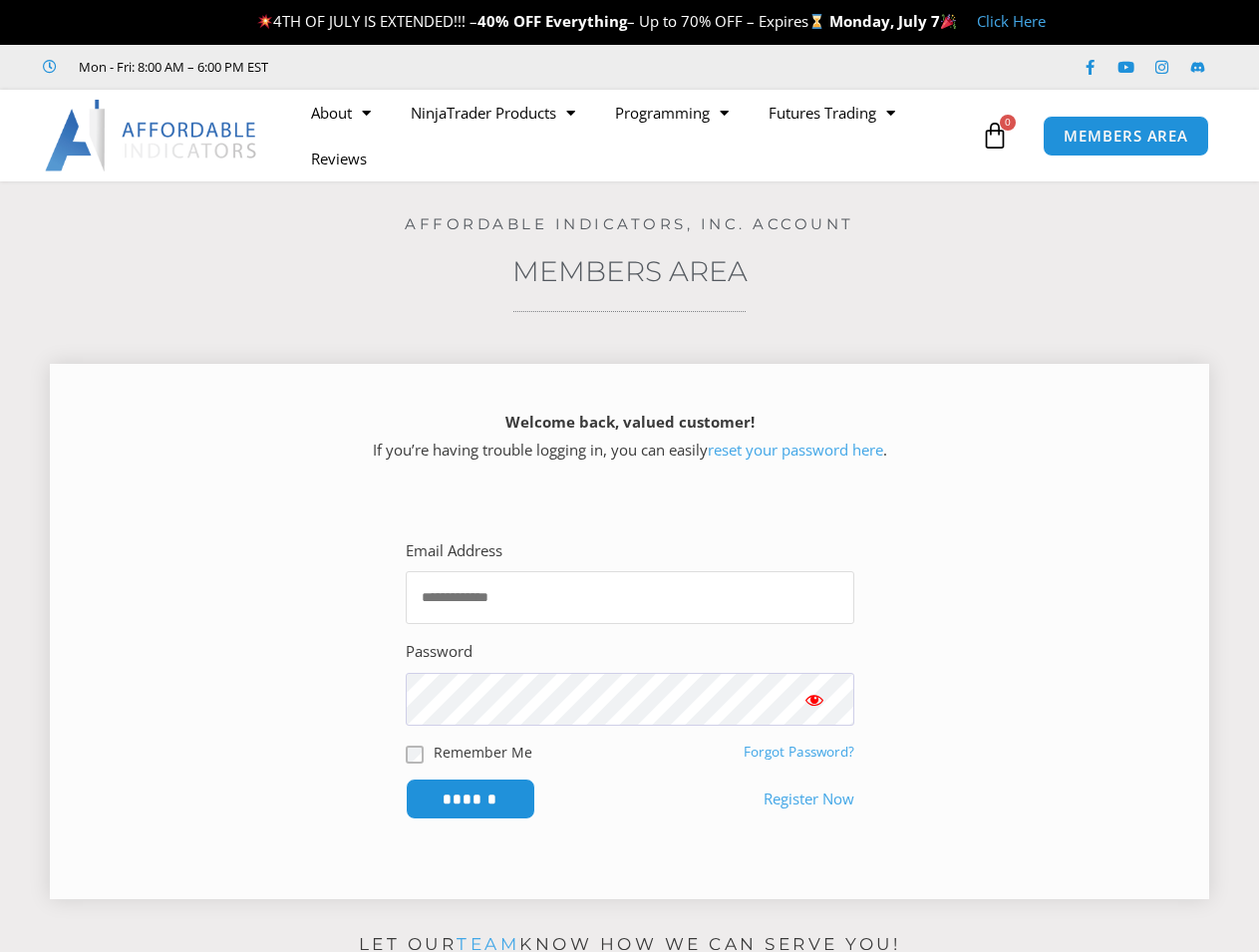 click on "Email Address" at bounding box center [630, 597] 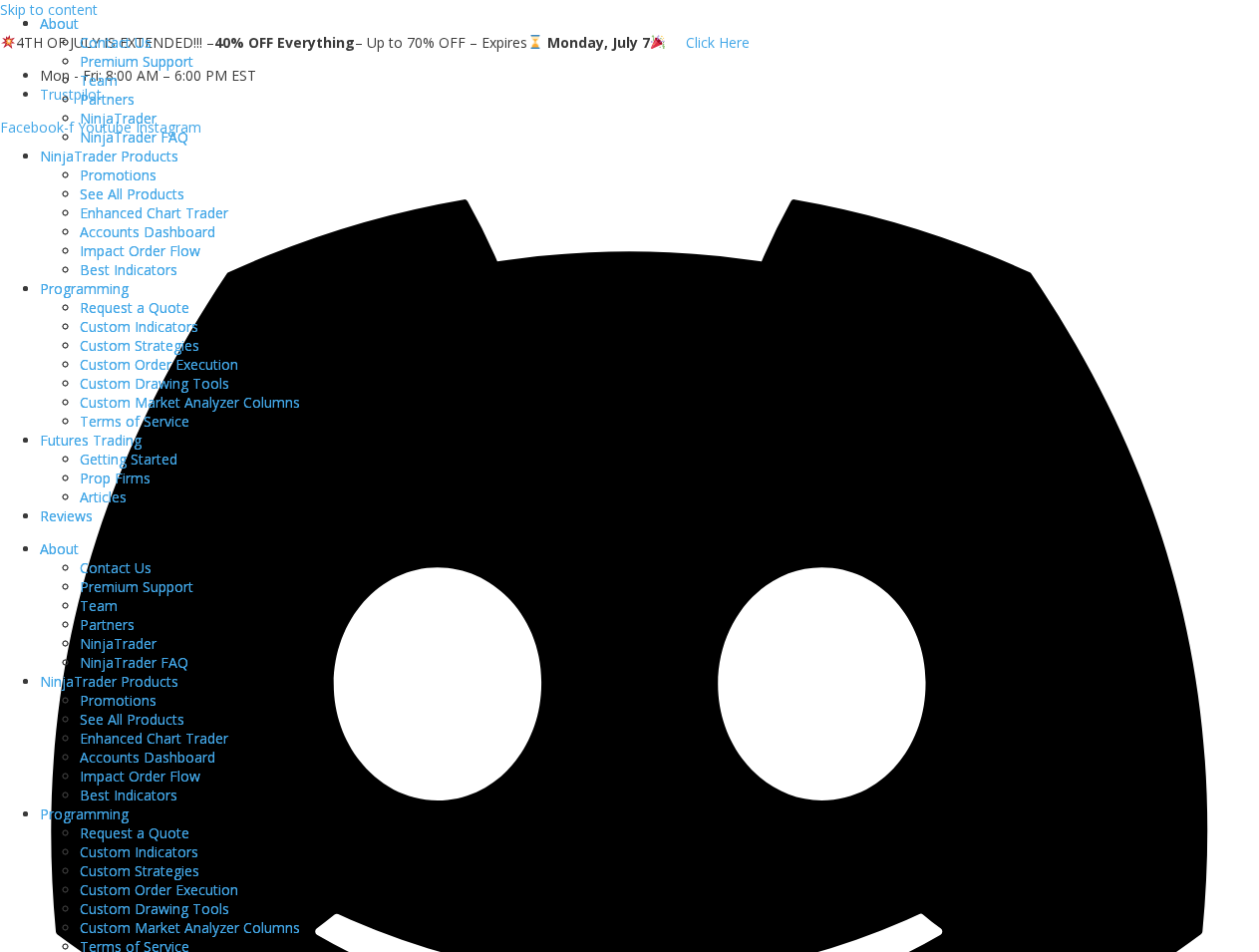 scroll, scrollTop: 0, scrollLeft: 0, axis: both 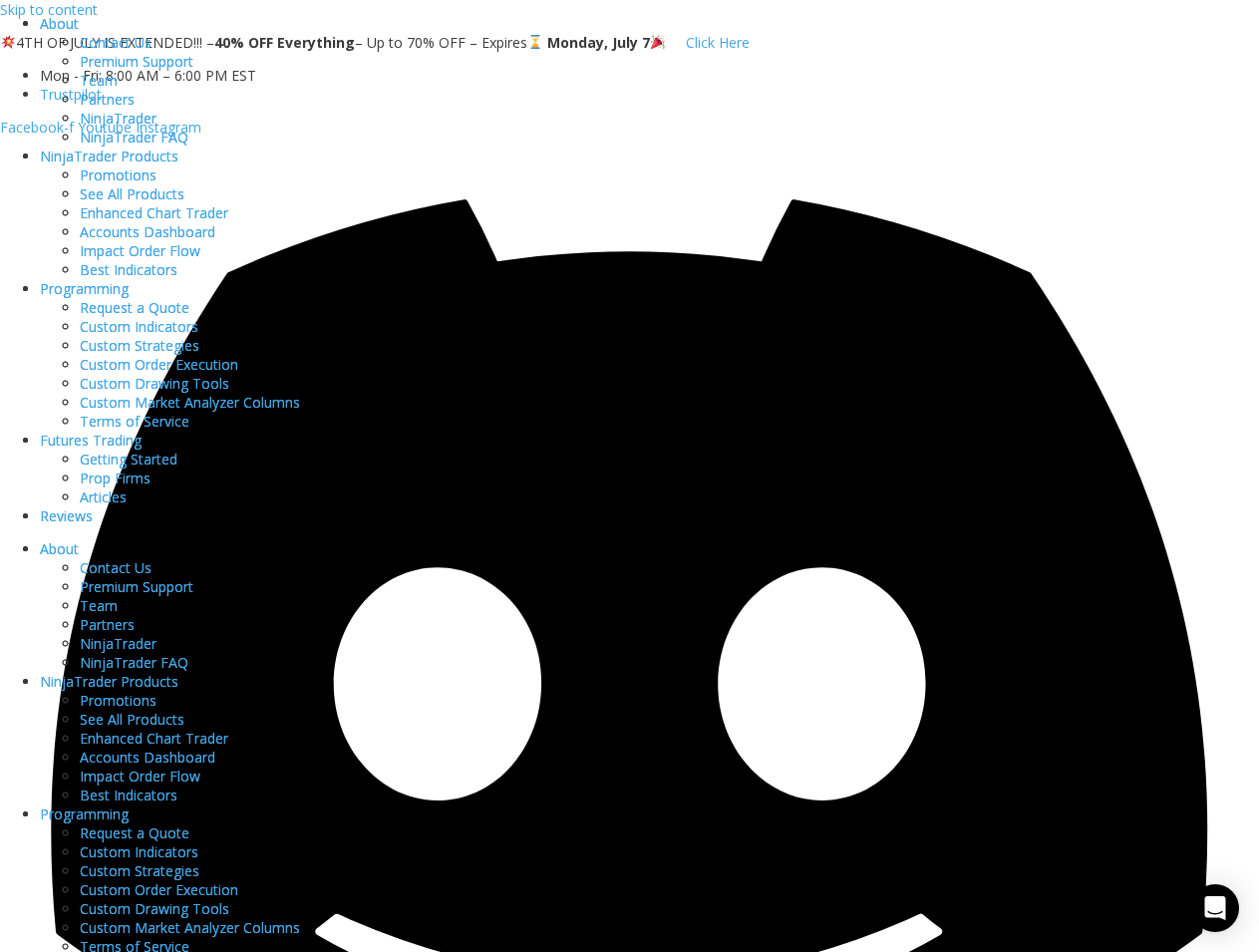 click on "MEMBERS AREA" at bounding box center [89, 3309] 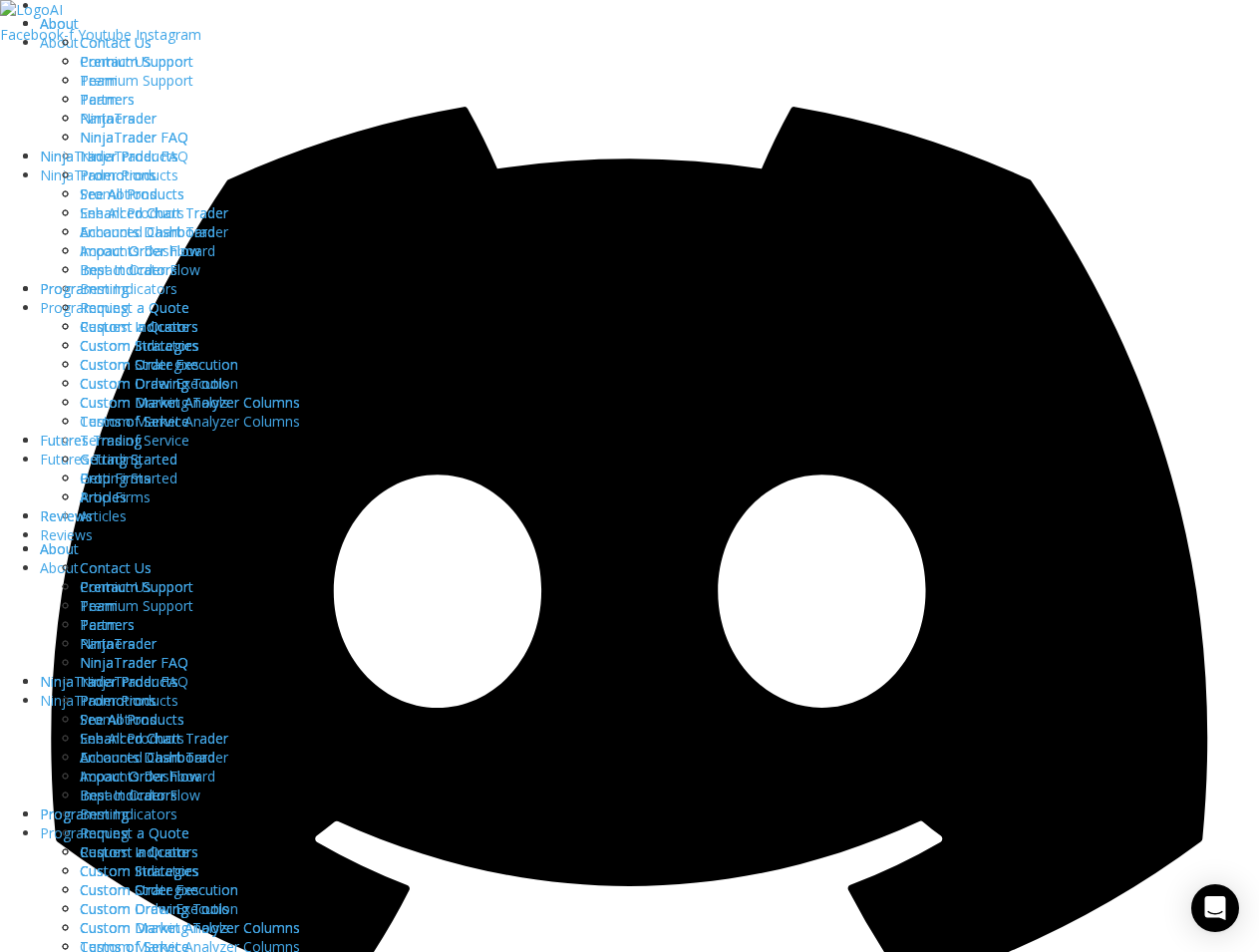 scroll, scrollTop: 0, scrollLeft: 0, axis: both 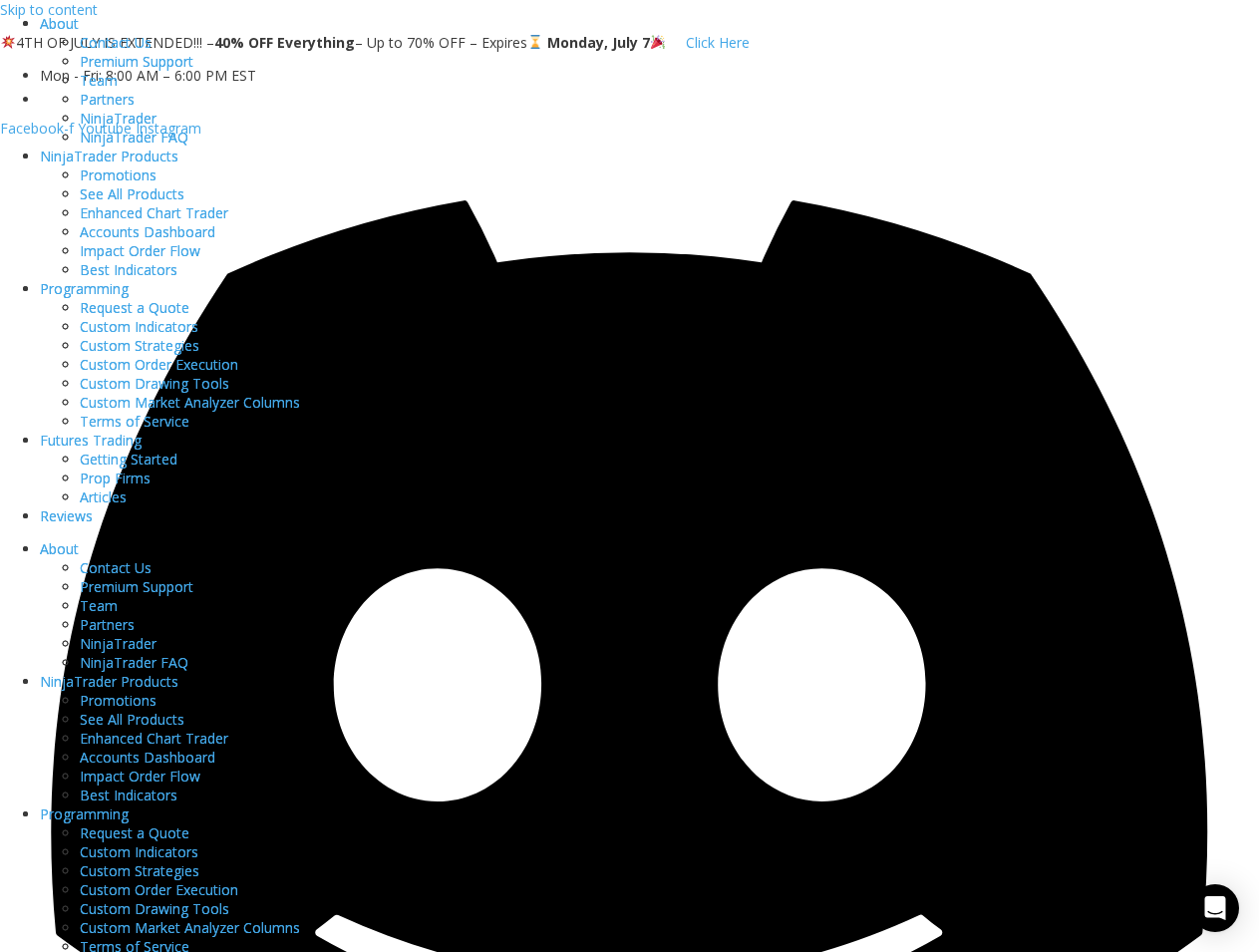 click on "MEMBERS AREA" at bounding box center [89, 3310] 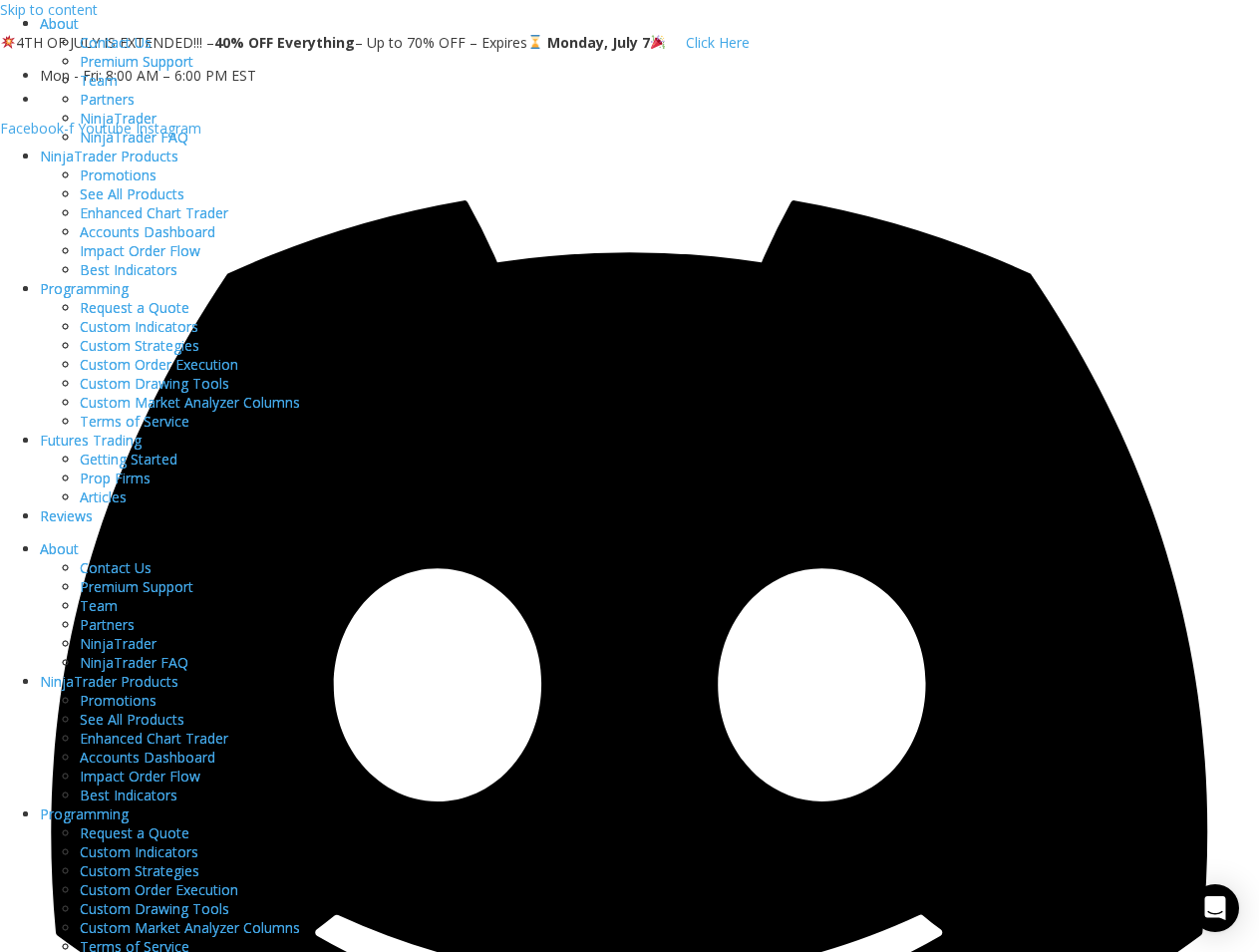 click on "Click Here" at bounding box center [718, 42] 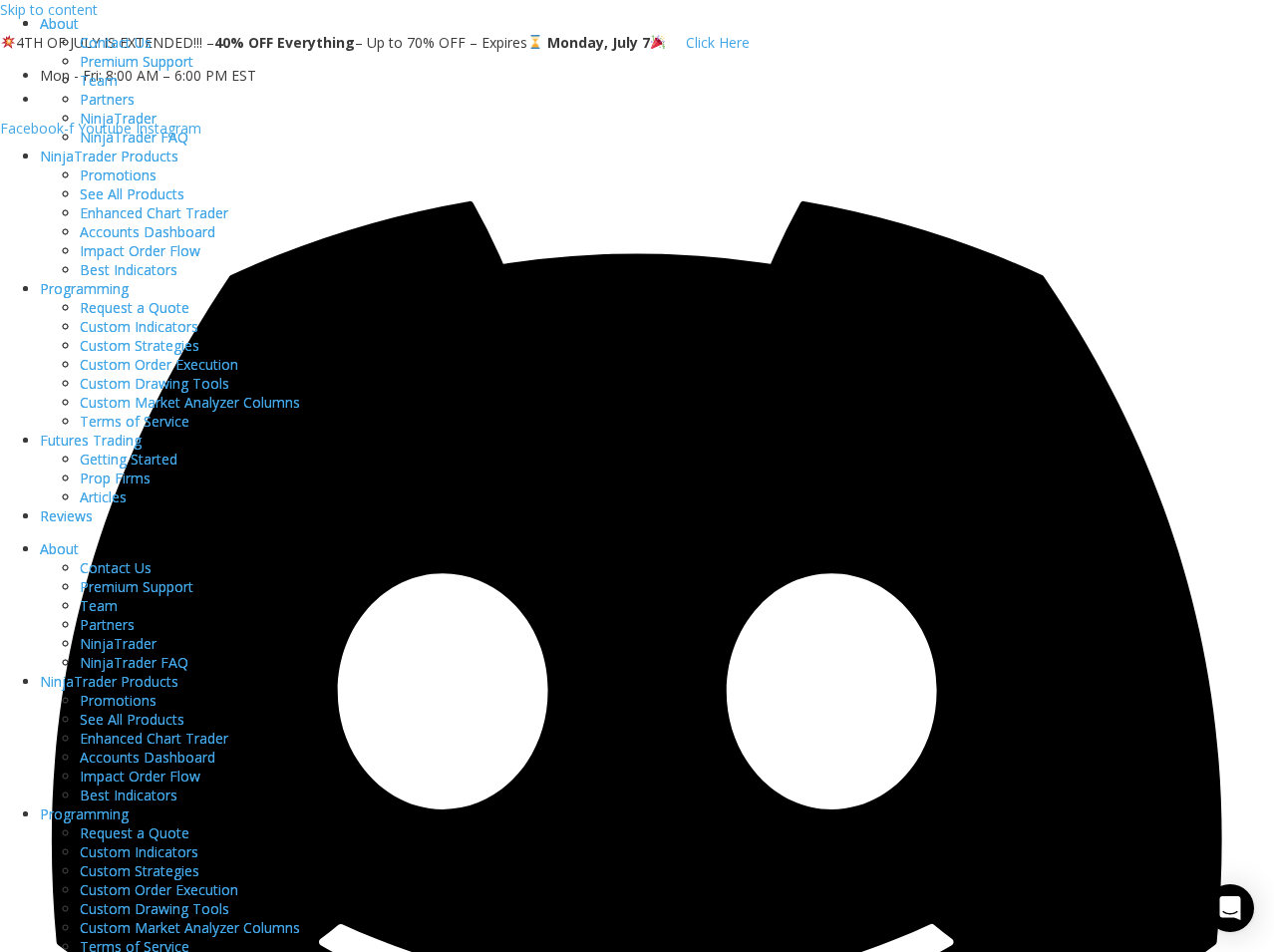 click at bounding box center (783, 13613) 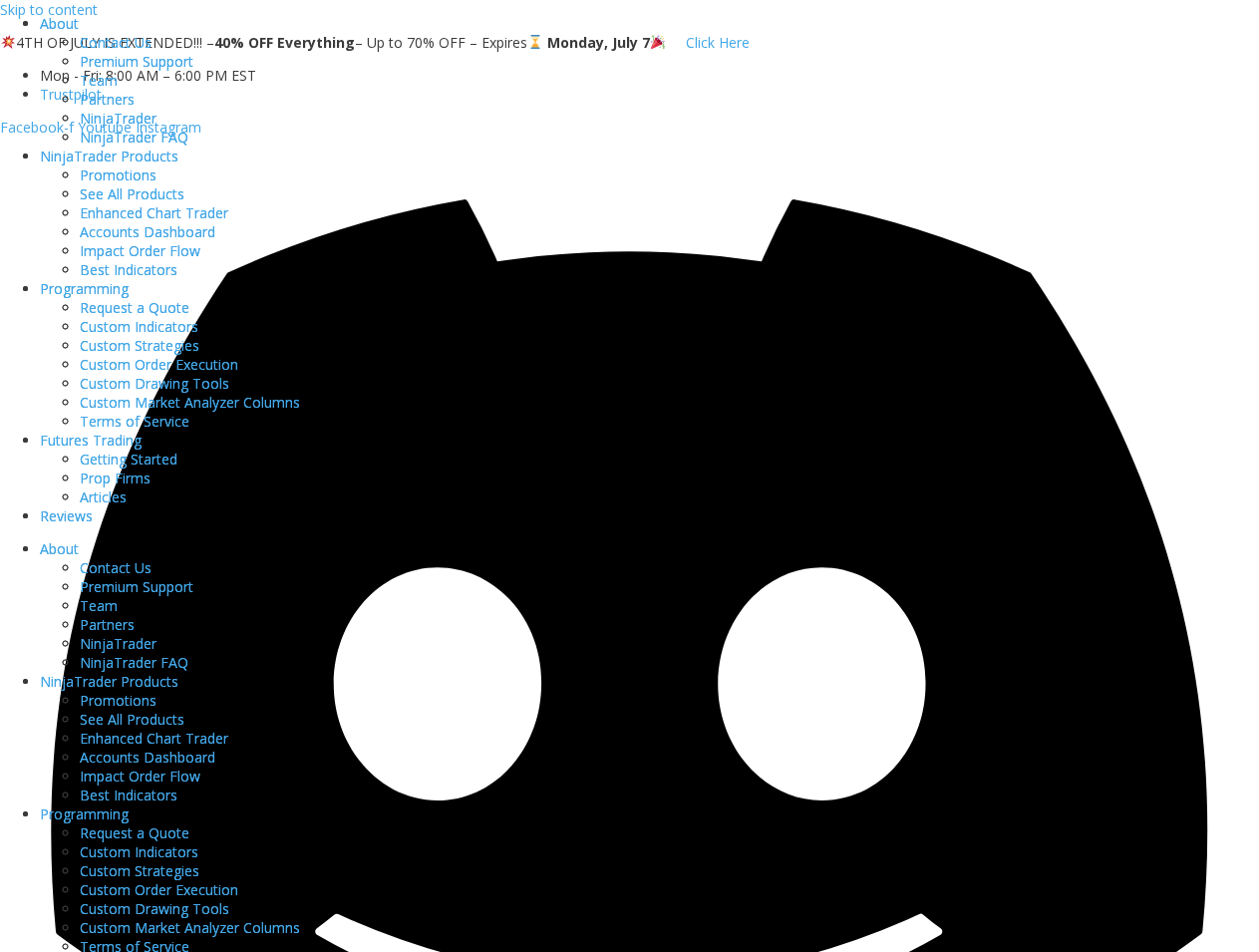 scroll, scrollTop: 0, scrollLeft: 0, axis: both 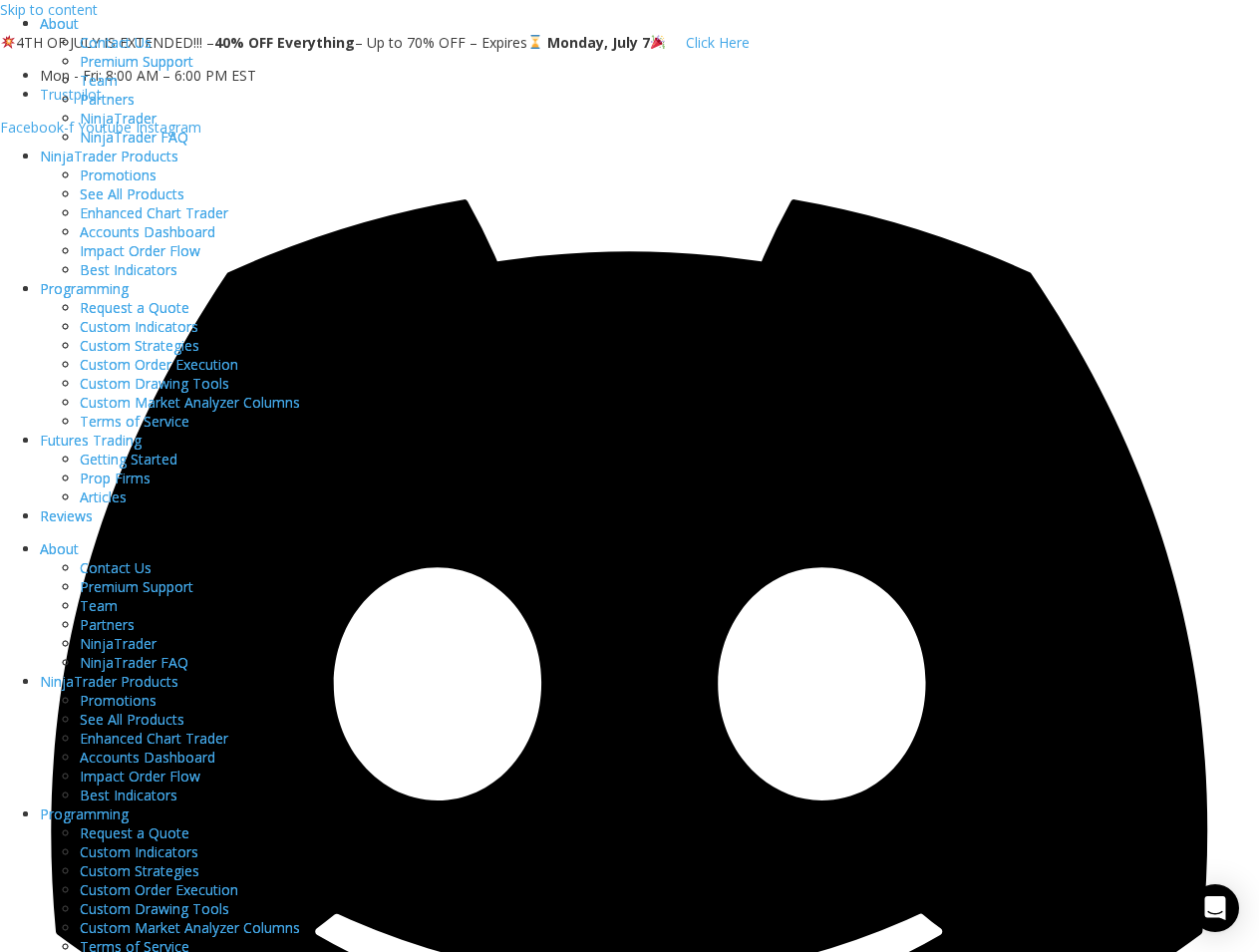 click on "MEMBERS AREA" at bounding box center [89, 3309] 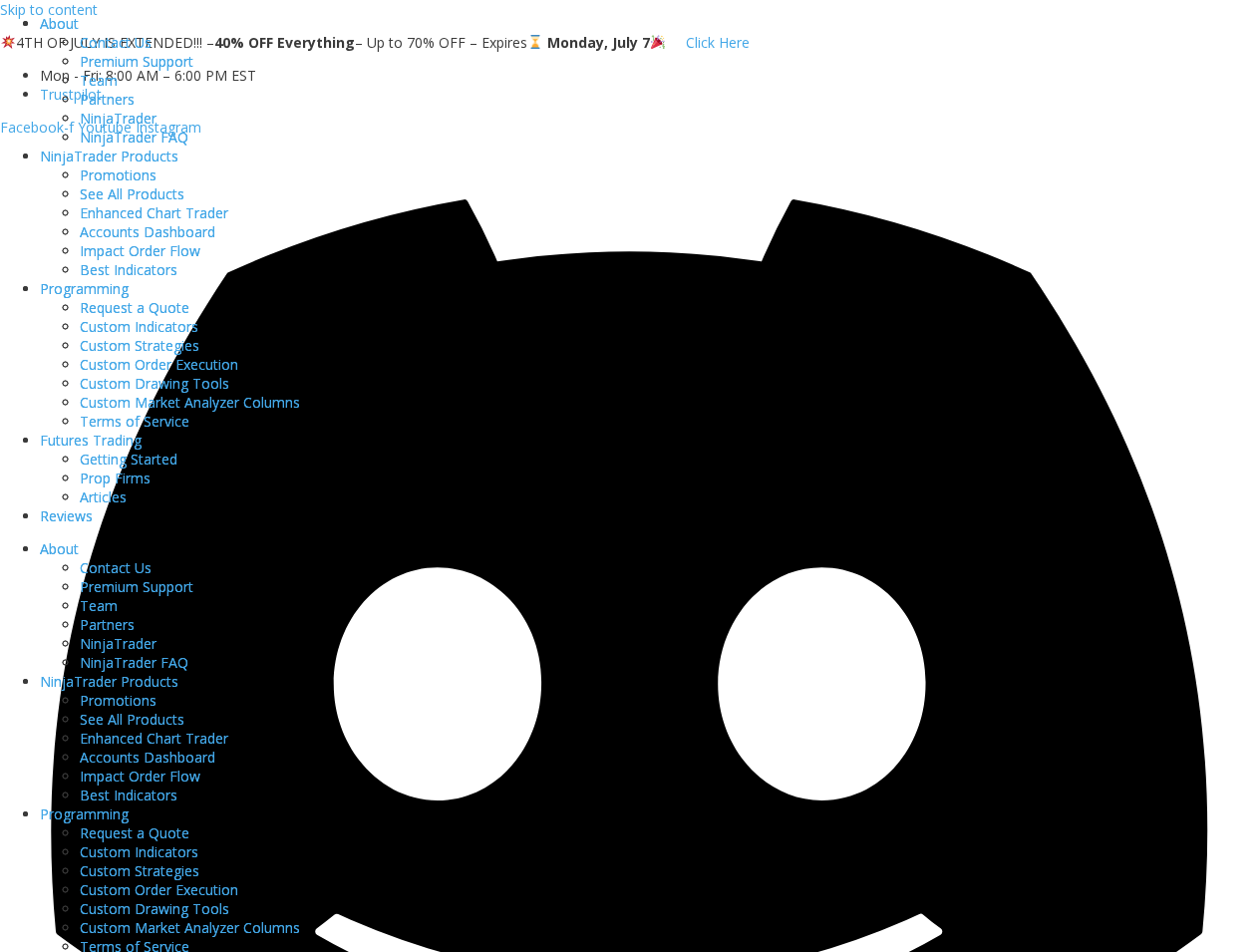 scroll, scrollTop: 0, scrollLeft: 0, axis: both 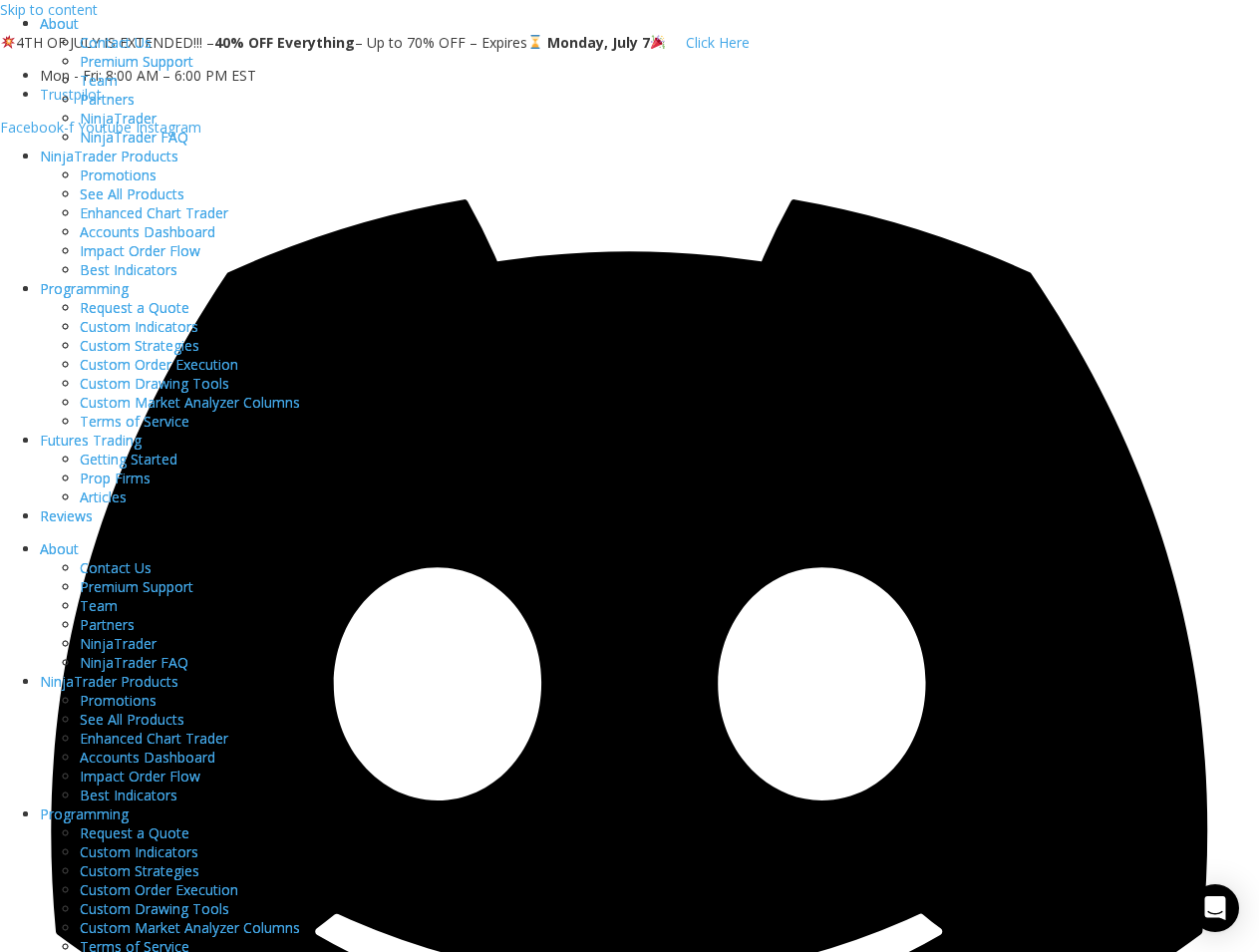 click on "MEMBERS AREA" at bounding box center (89, 3309) 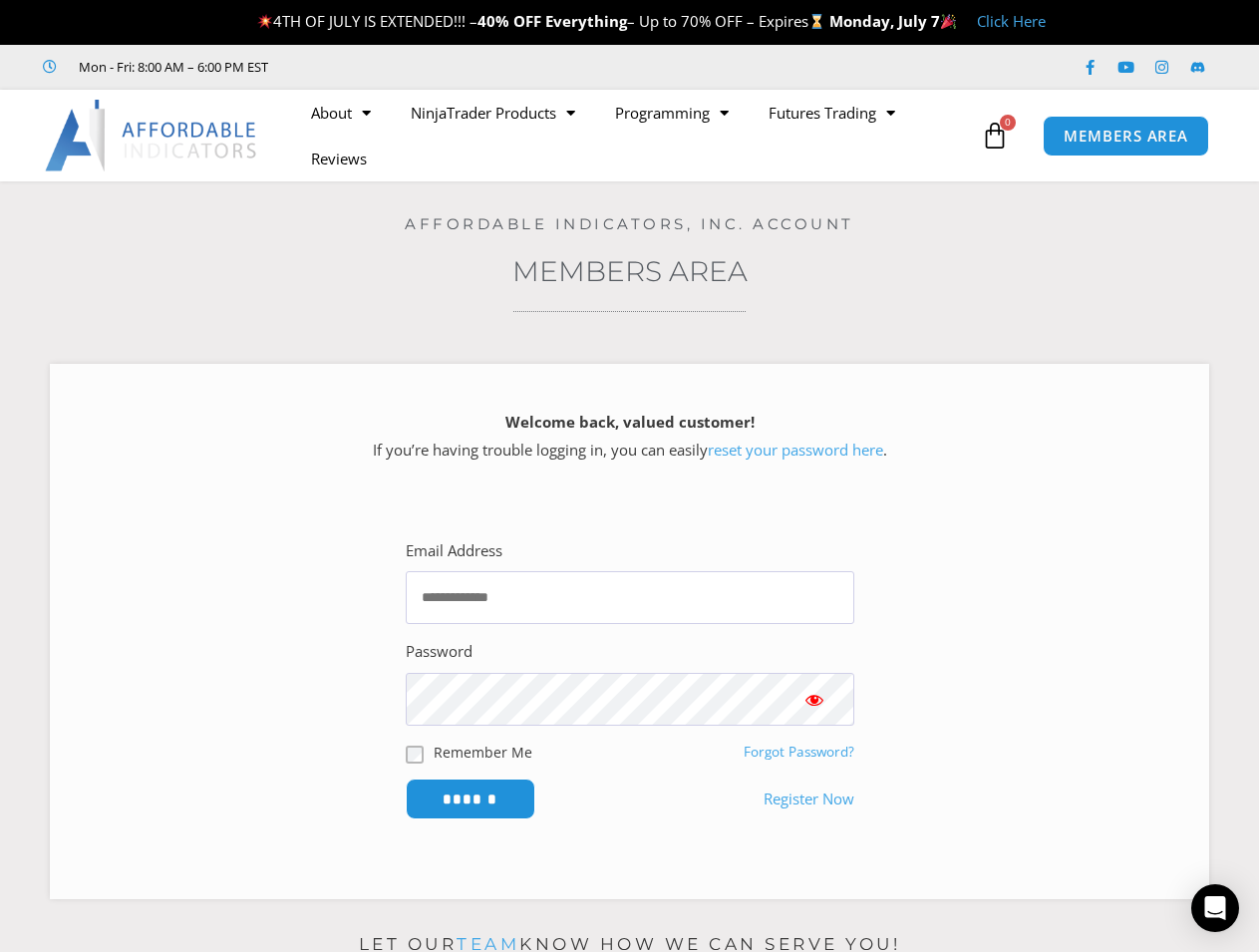 scroll, scrollTop: 0, scrollLeft: 0, axis: both 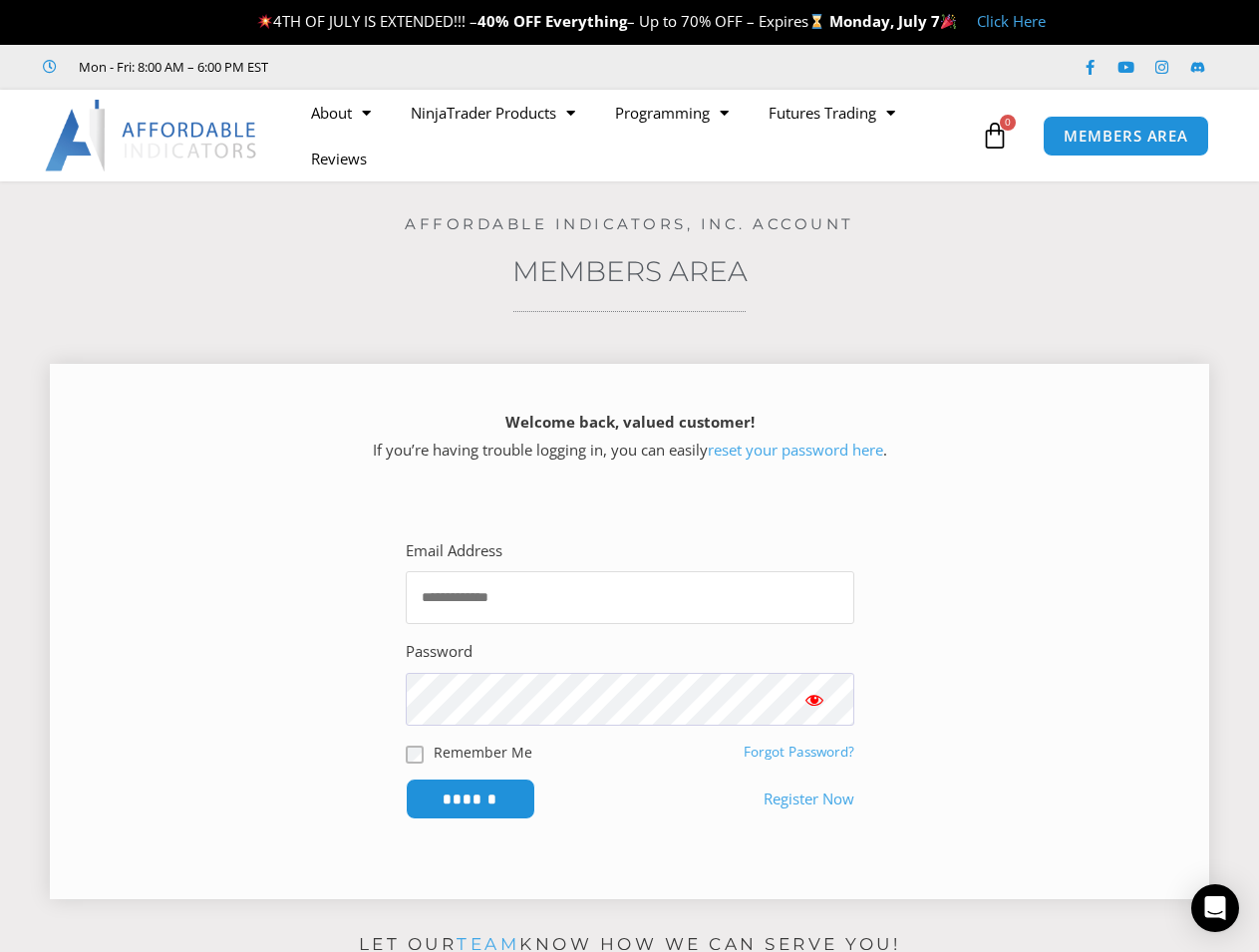 click on "Email Address" at bounding box center (630, 597) 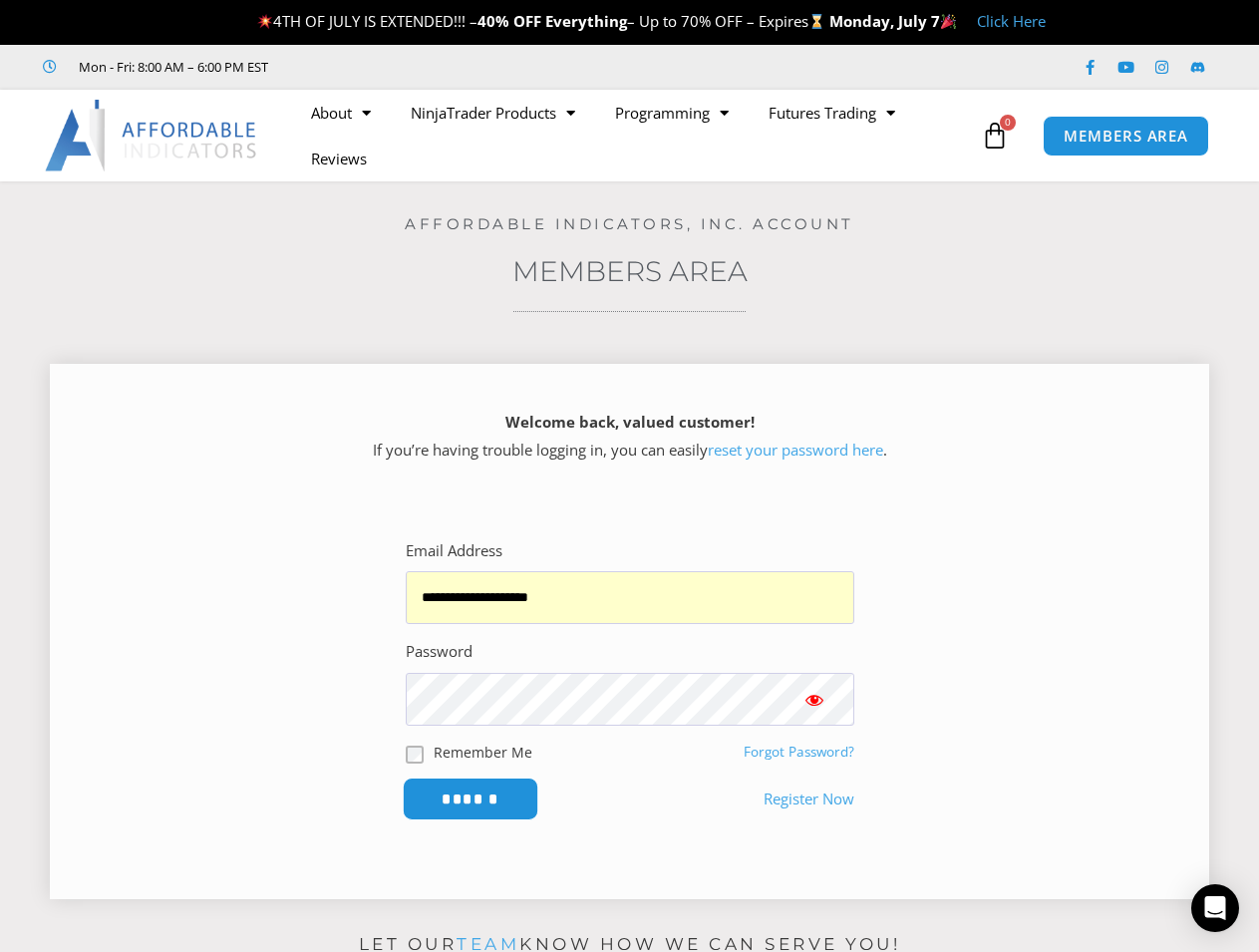 click on "******" at bounding box center (470, 798) 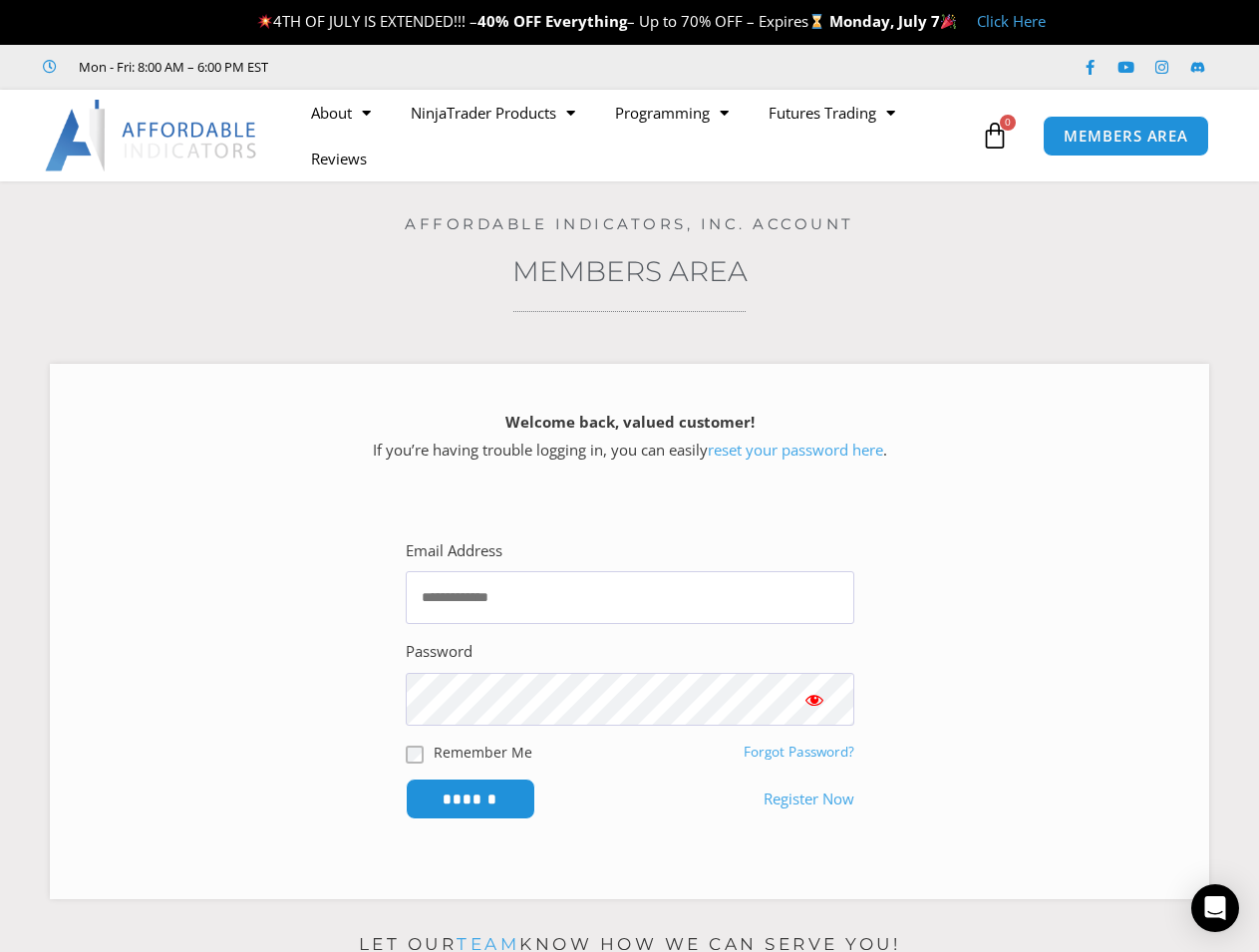 scroll, scrollTop: 0, scrollLeft: 0, axis: both 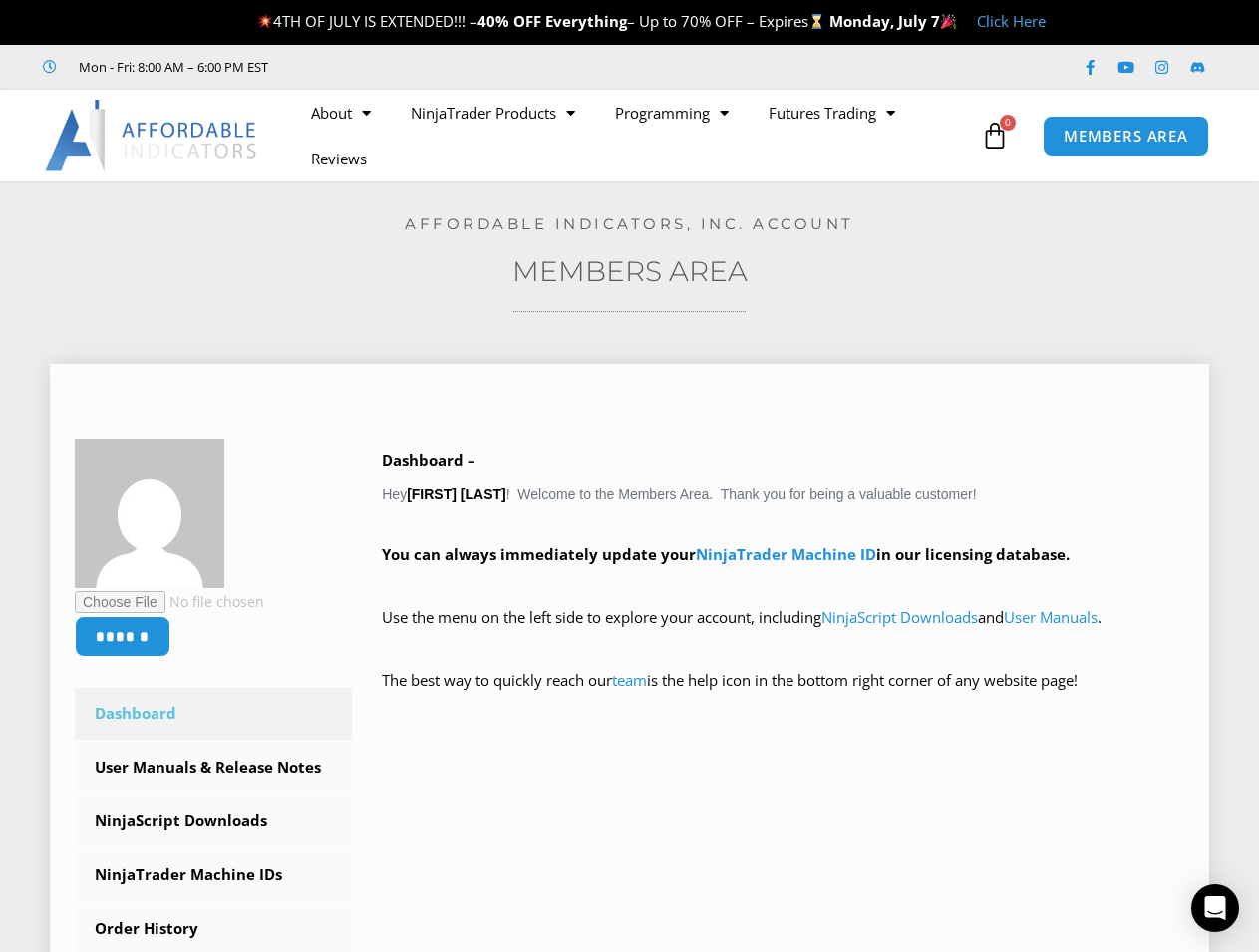 click on "Dashboard –" at bounding box center [783, 461] 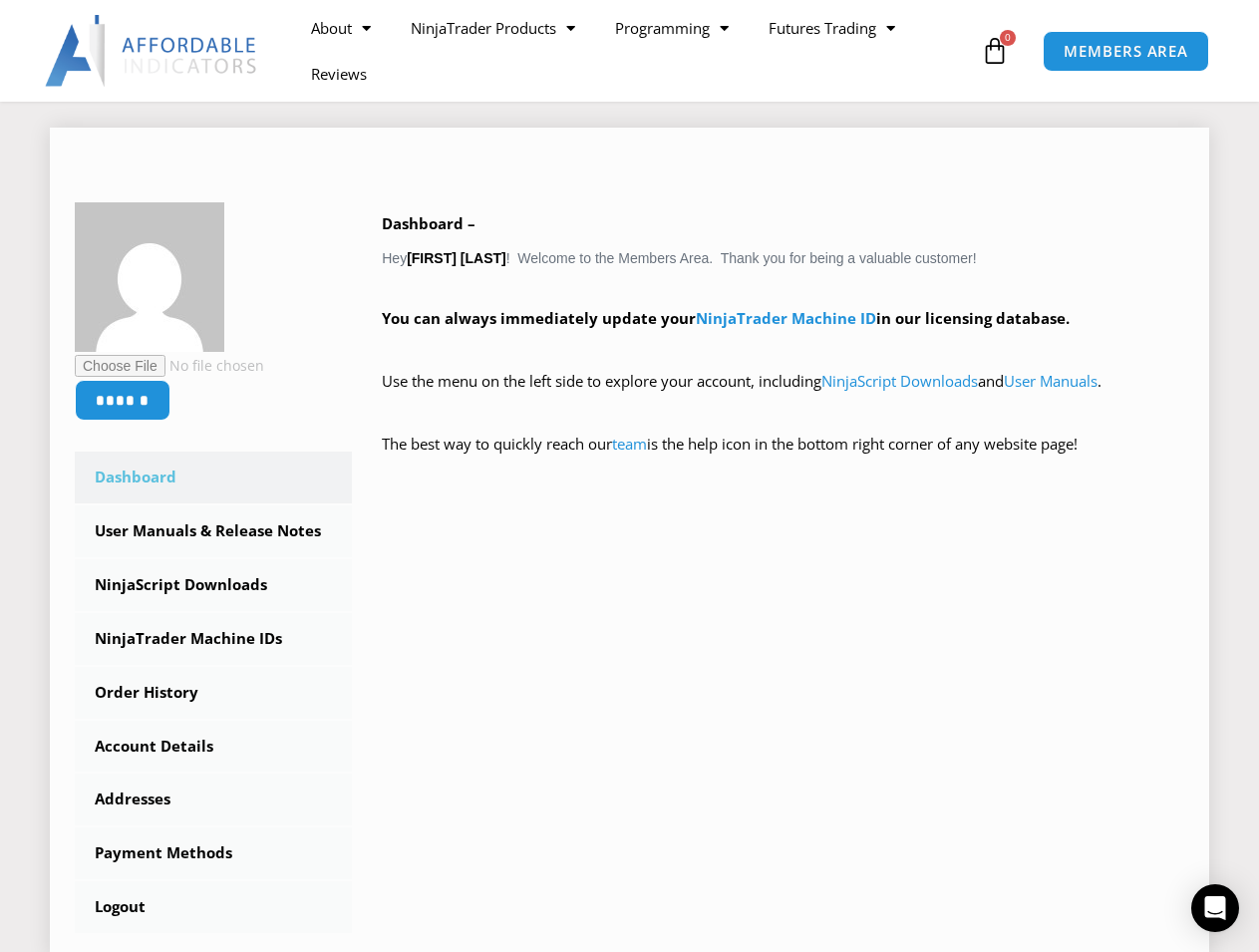 scroll, scrollTop: 299, scrollLeft: 0, axis: vertical 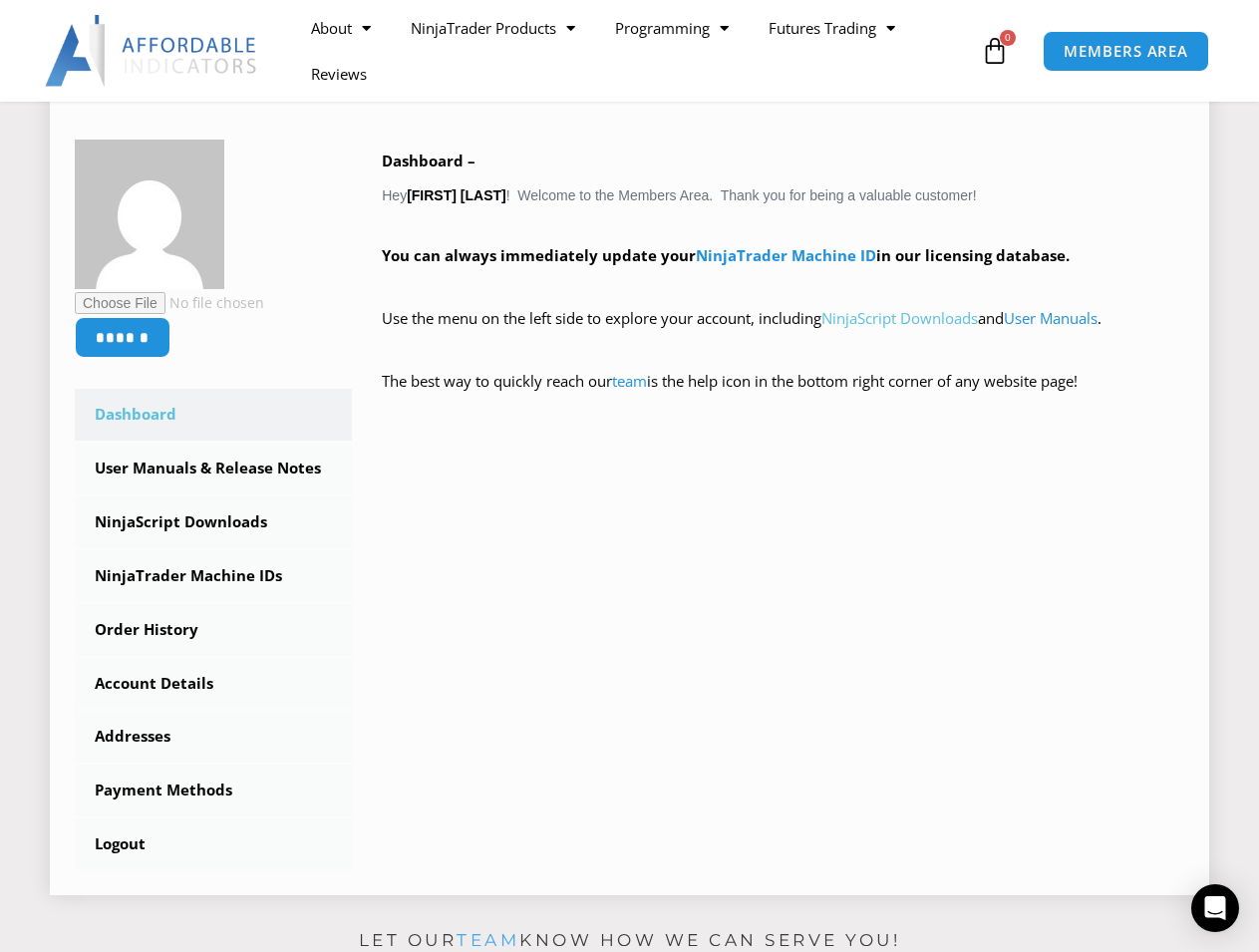 click on "NinjaScript Downloads" at bounding box center (899, 318) 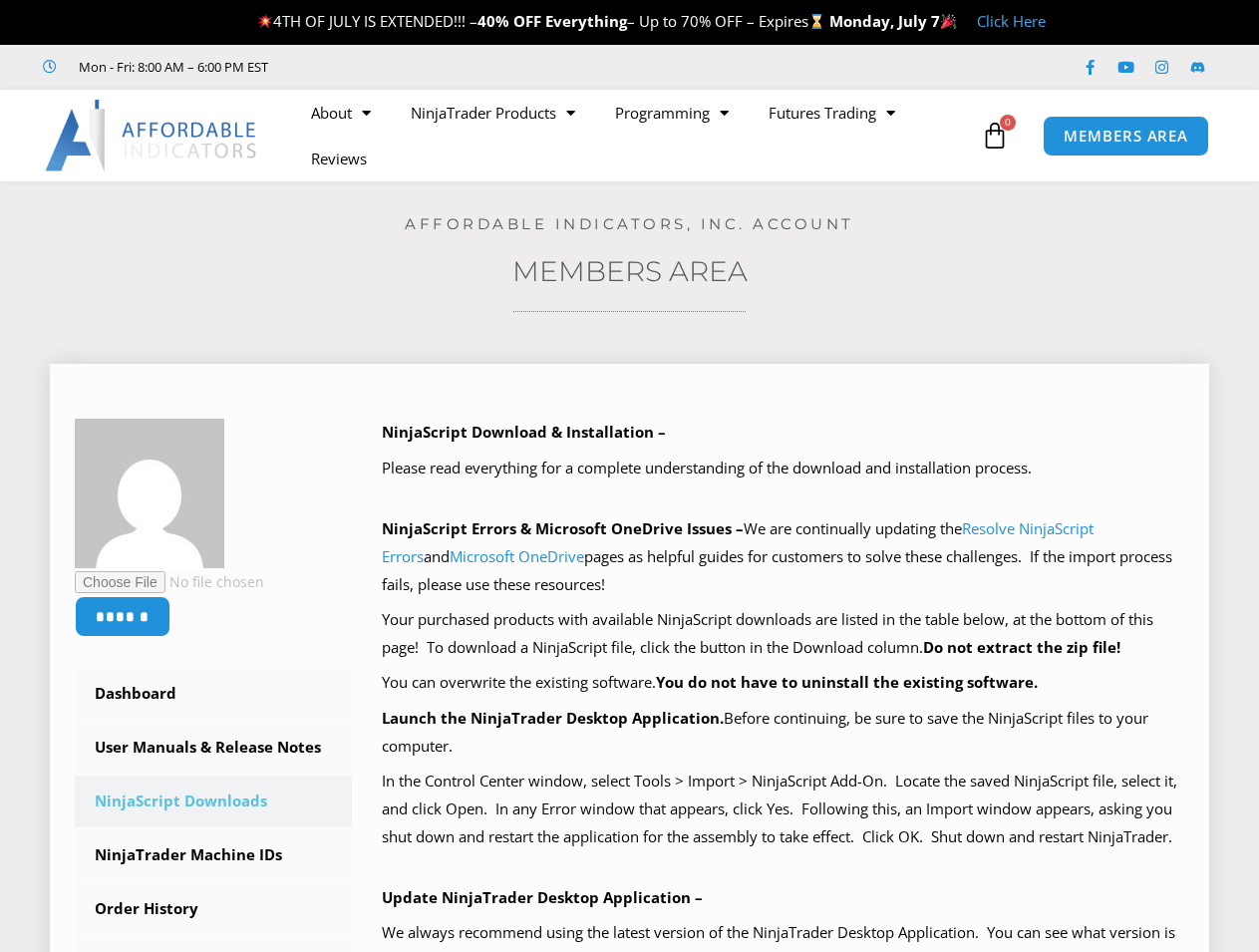 scroll, scrollTop: 241, scrollLeft: 0, axis: vertical 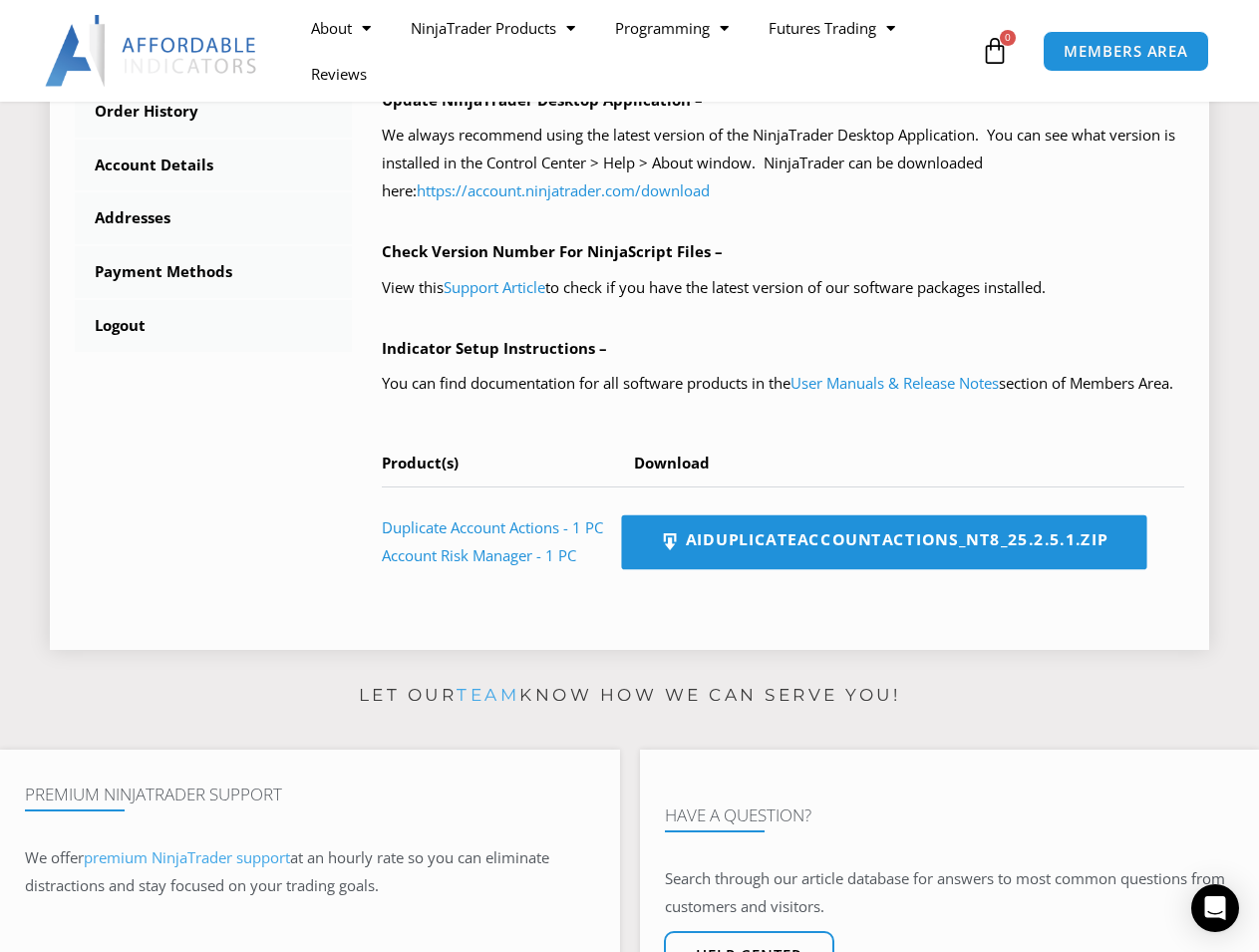 click on "AIDuplicateAccountActions_NT8_25.2.5.1.zip" at bounding box center [884, 542] 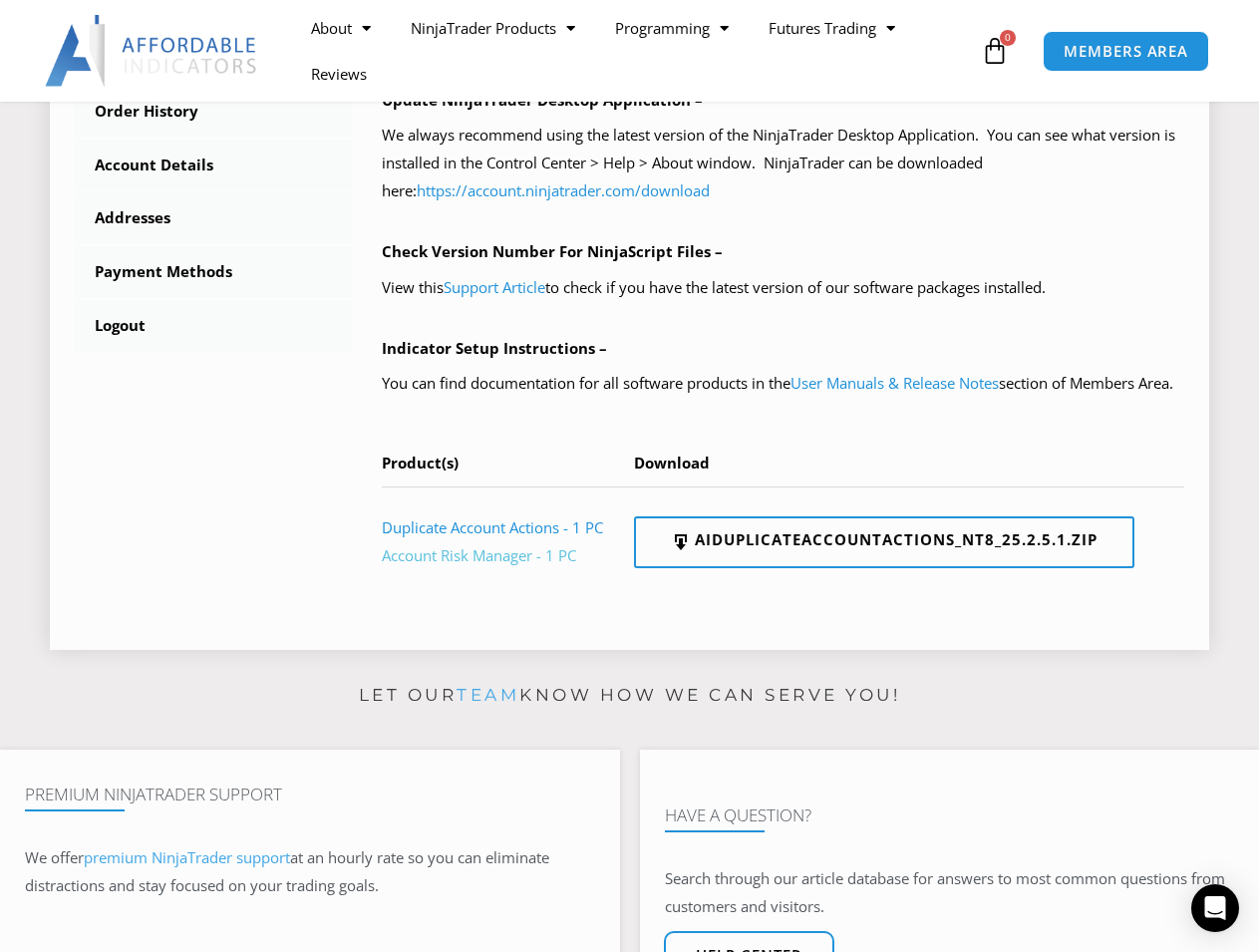 click on "Account Risk Manager - 1 PC" at bounding box center (478, 555) 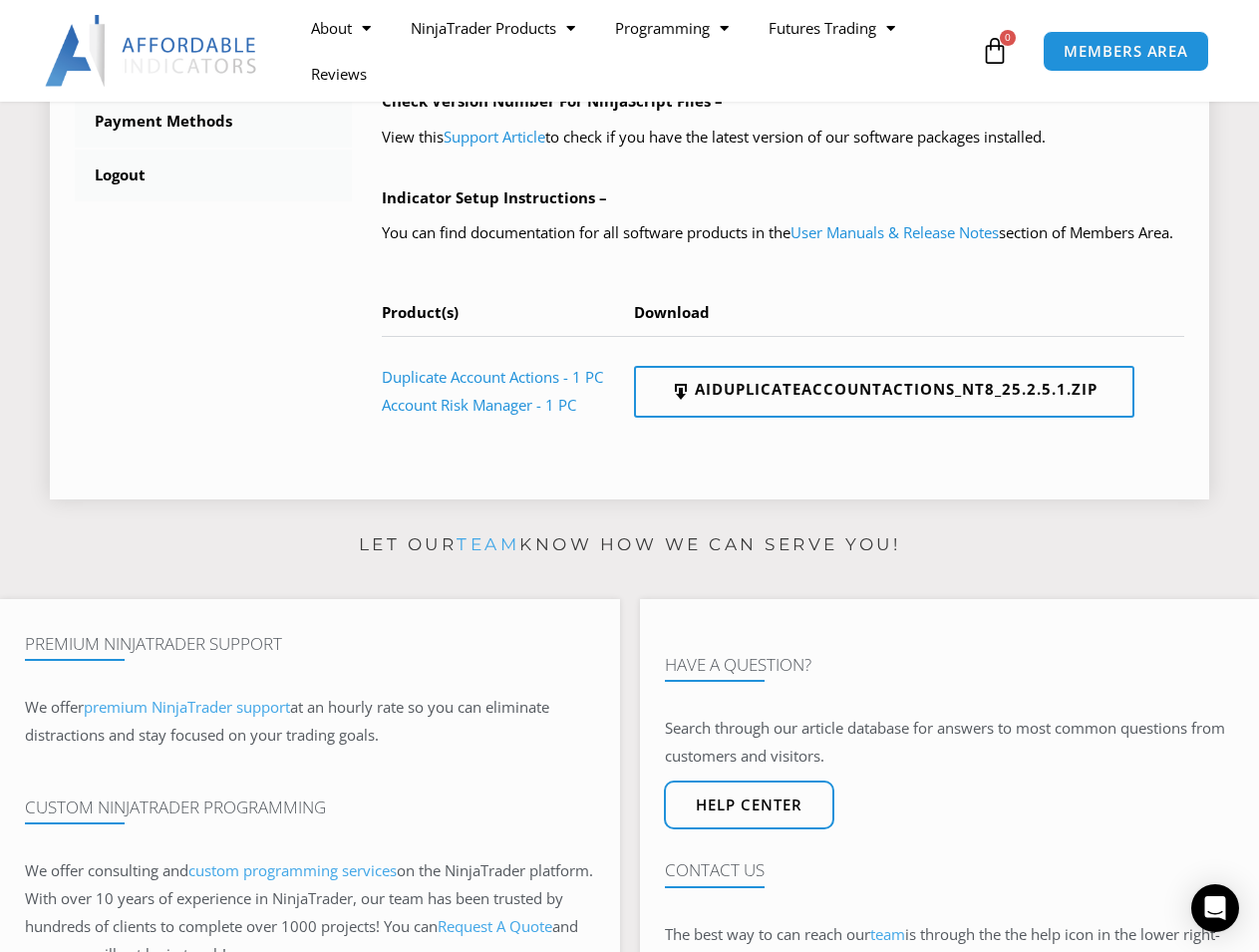 scroll, scrollTop: 997, scrollLeft: 0, axis: vertical 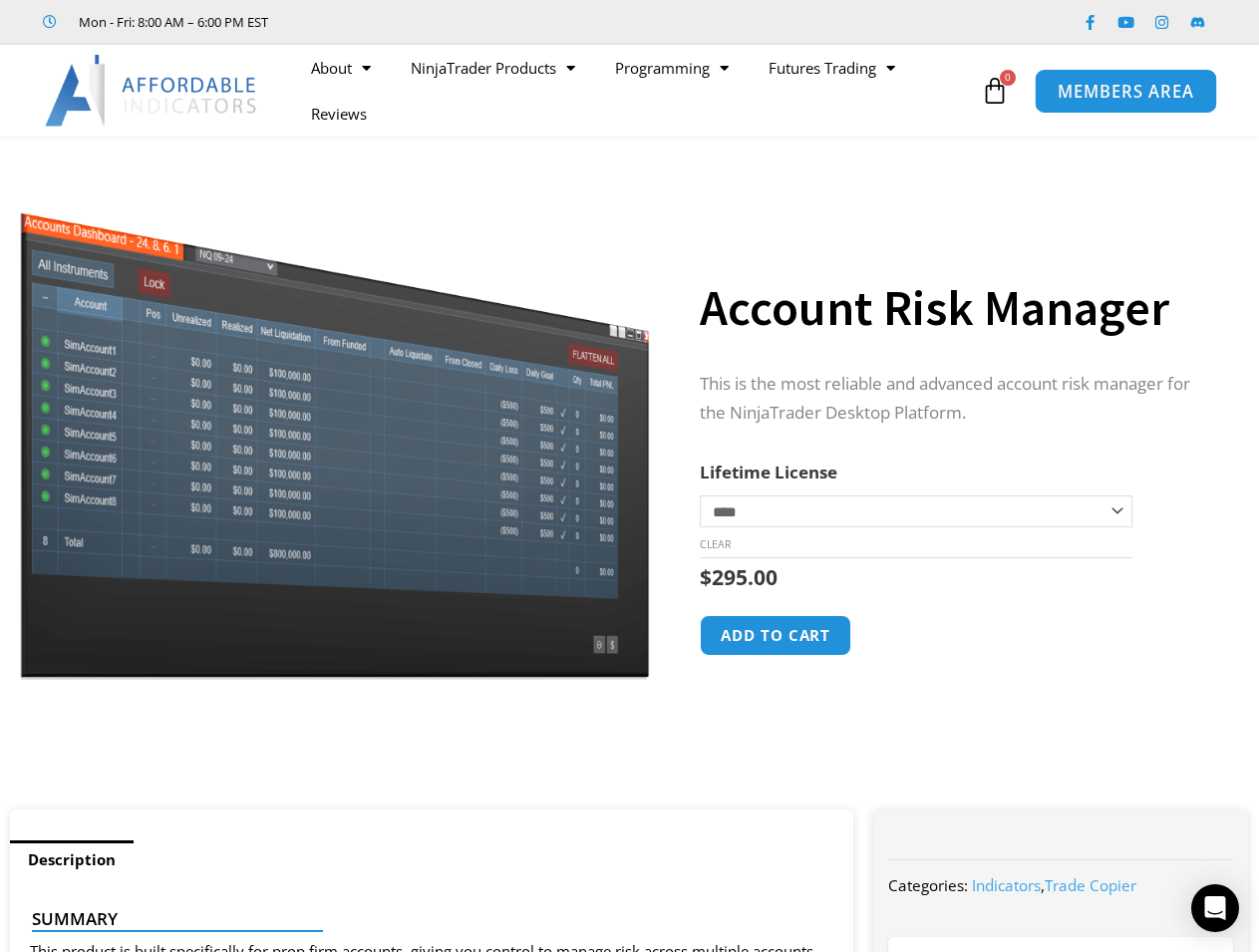 click on "MEMBERS AREA" at bounding box center [1125, 91] 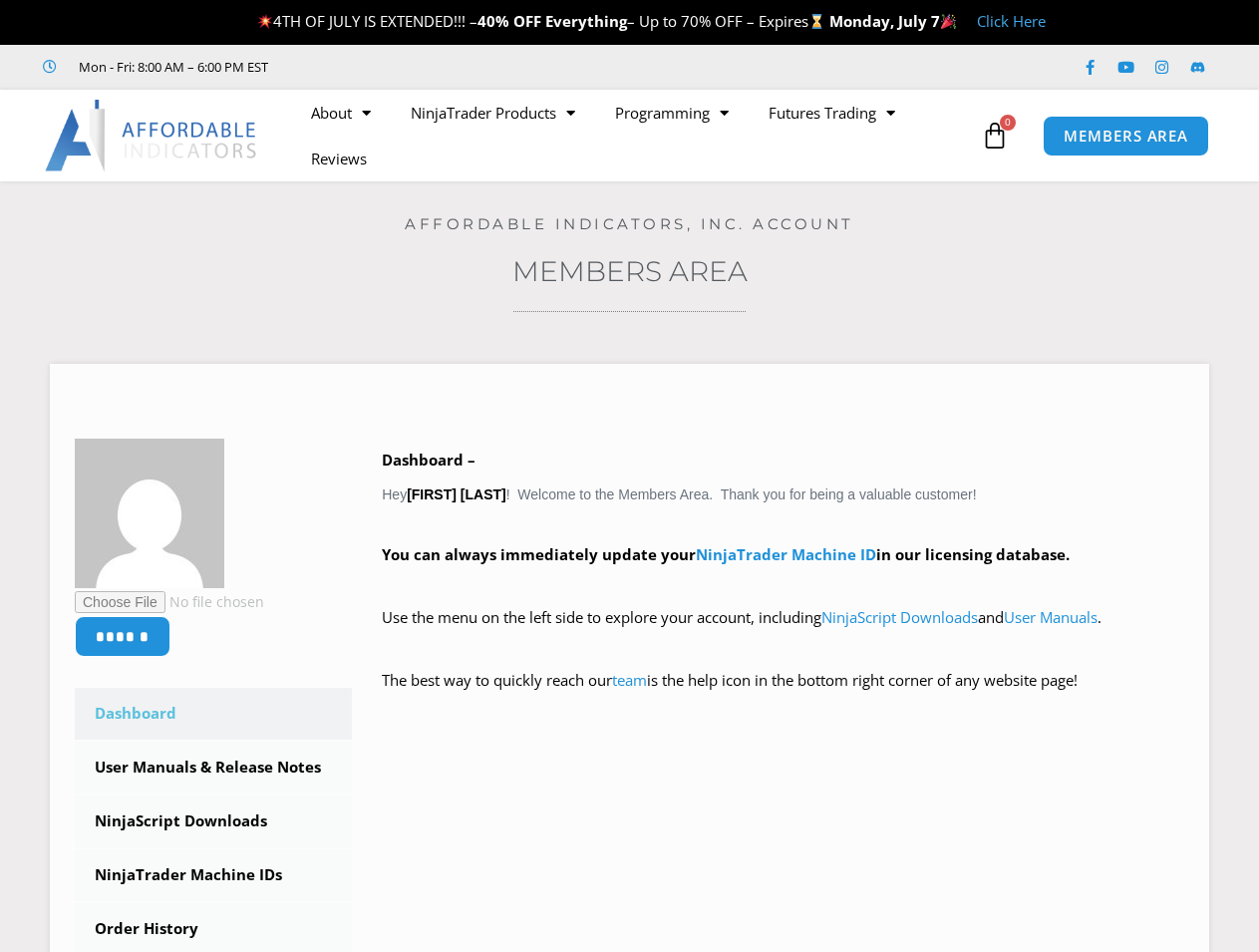 scroll, scrollTop: 0, scrollLeft: 0, axis: both 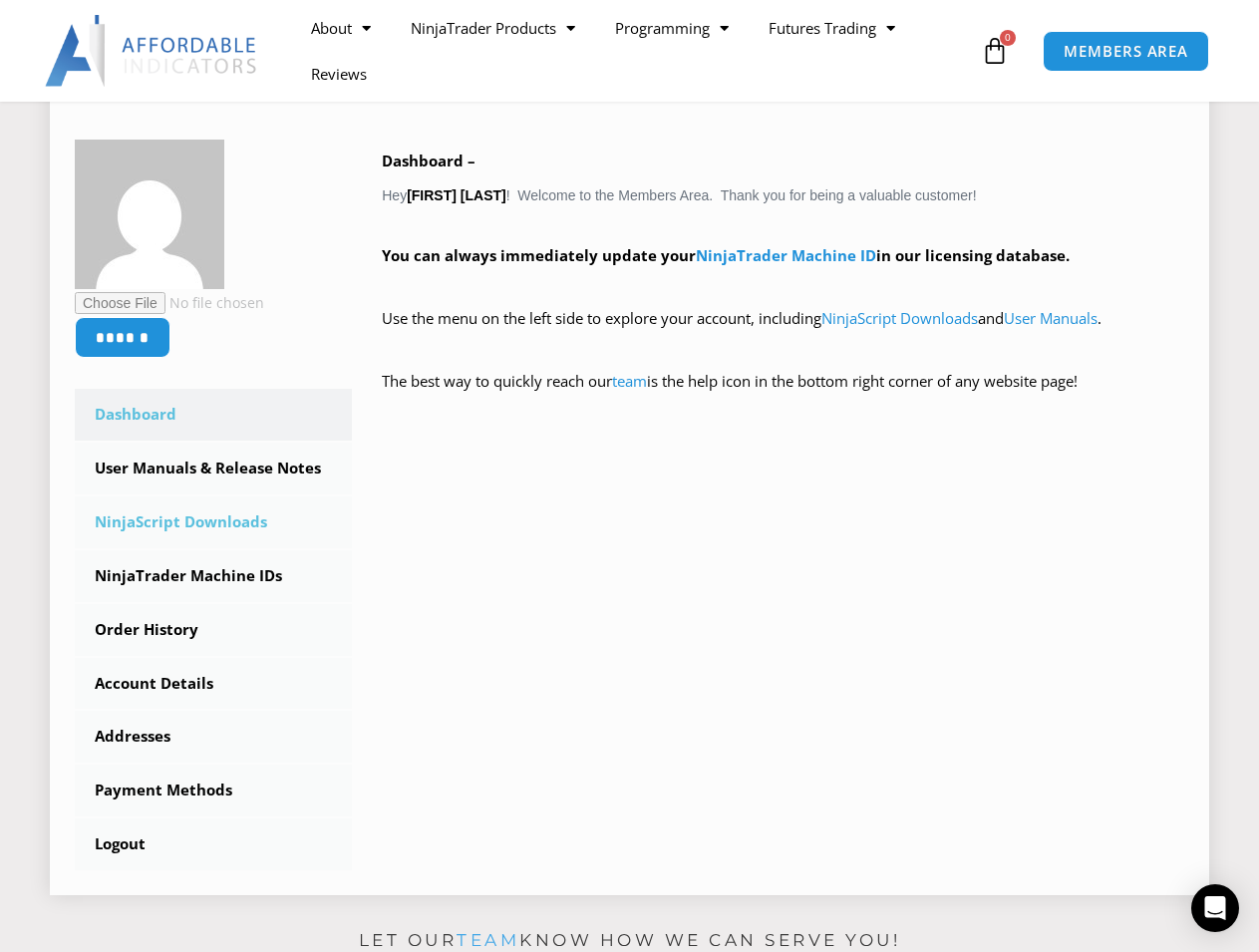 click on "NinjaScript Downloads" at bounding box center [213, 522] 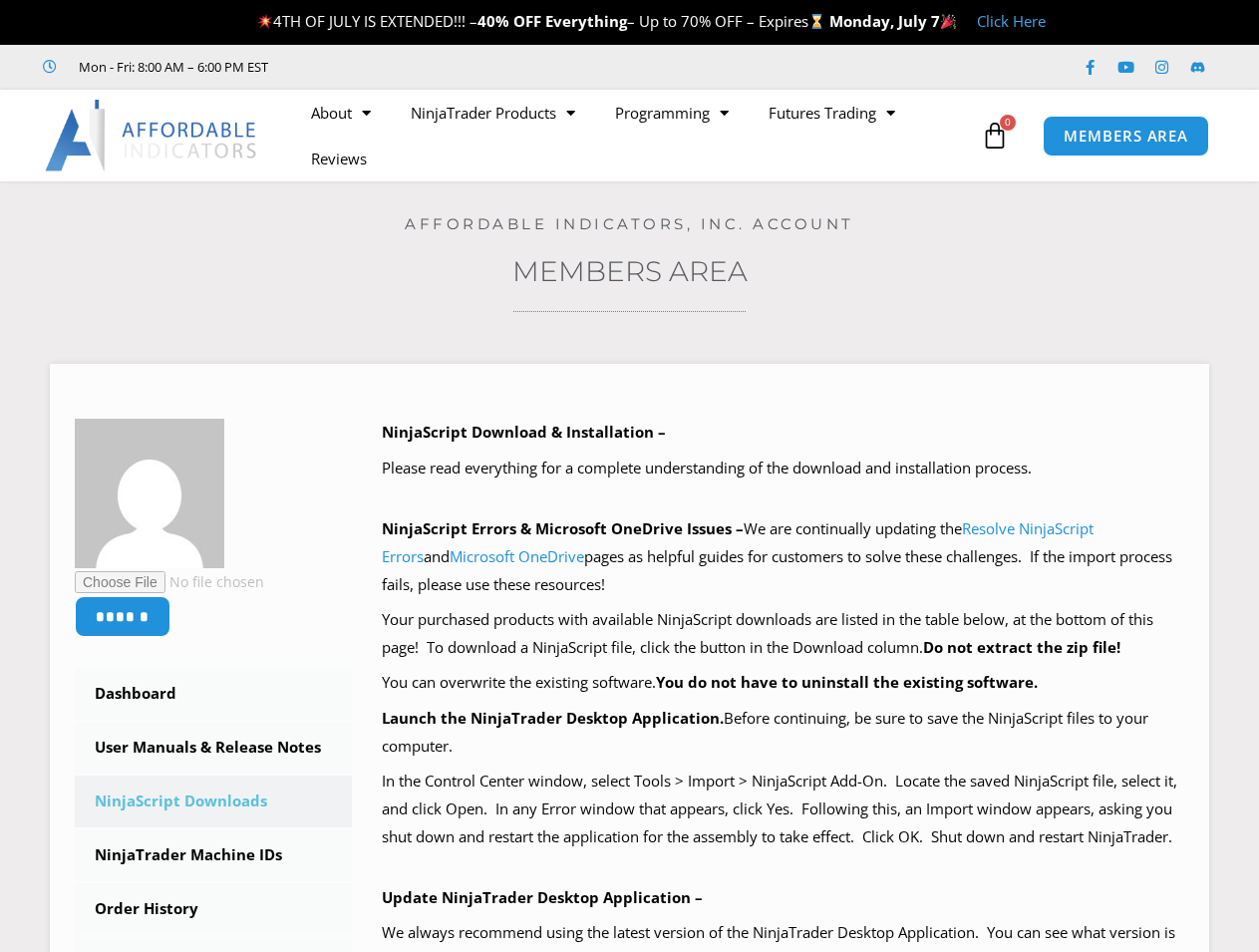 scroll, scrollTop: 0, scrollLeft: 0, axis: both 